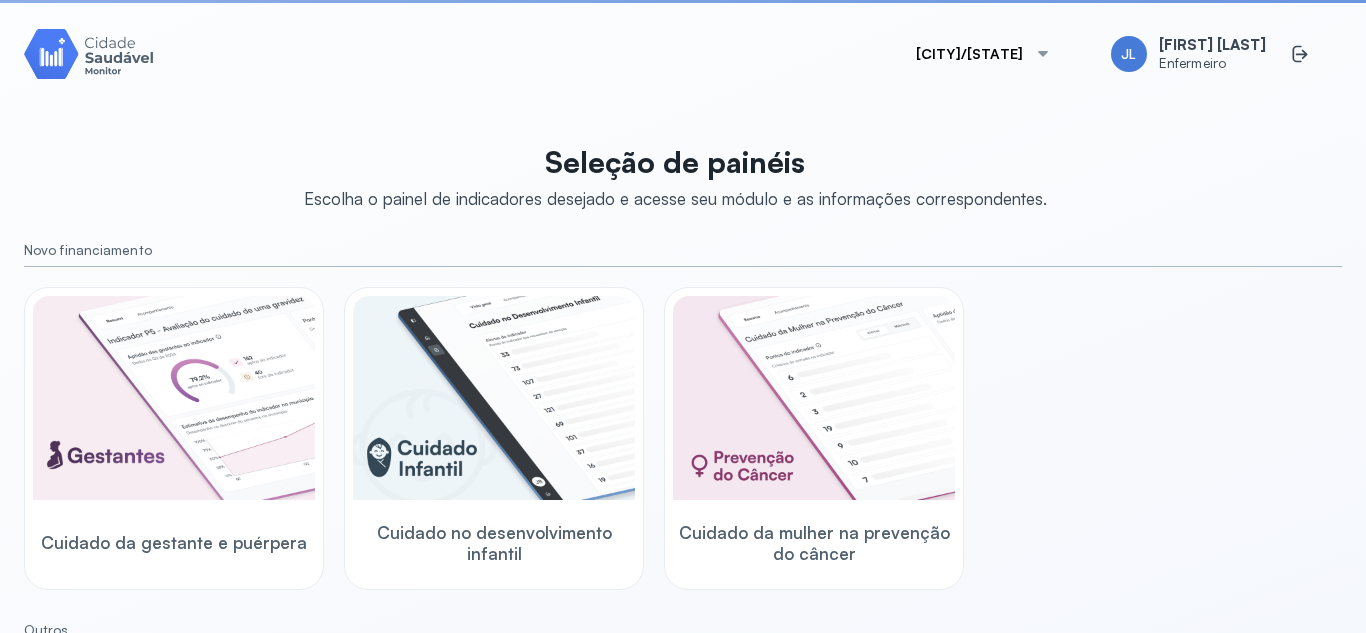 scroll, scrollTop: 0, scrollLeft: 0, axis: both 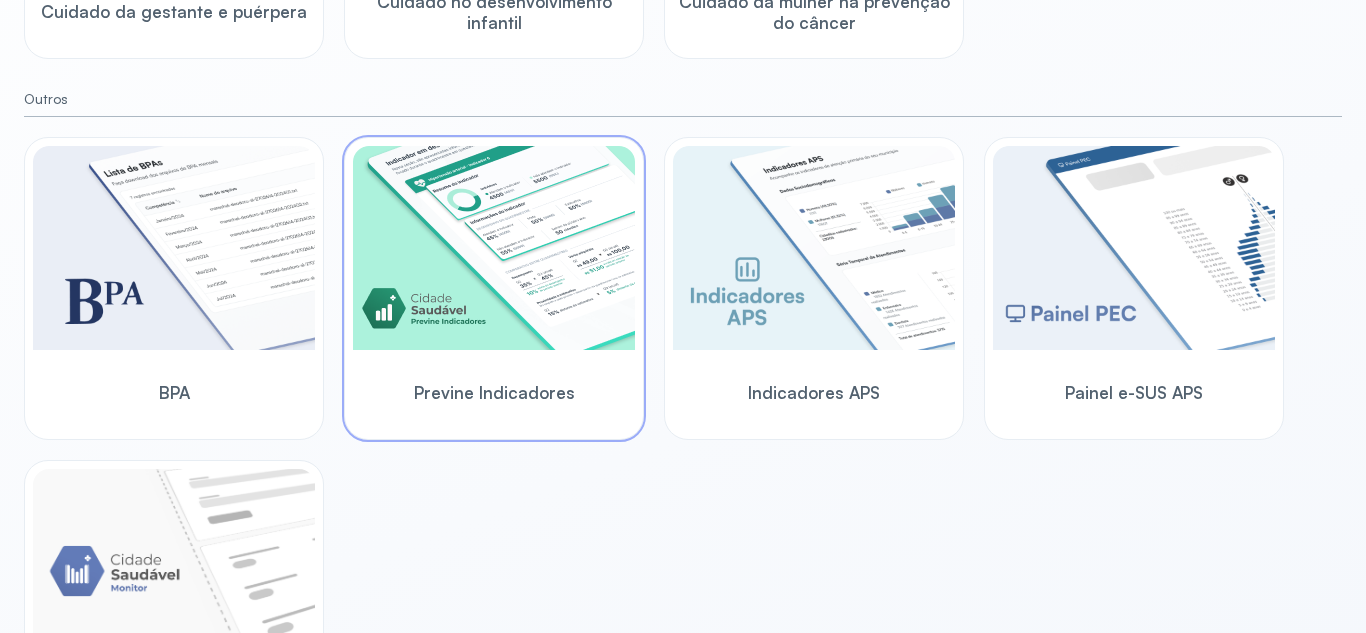 click at bounding box center [494, 248] 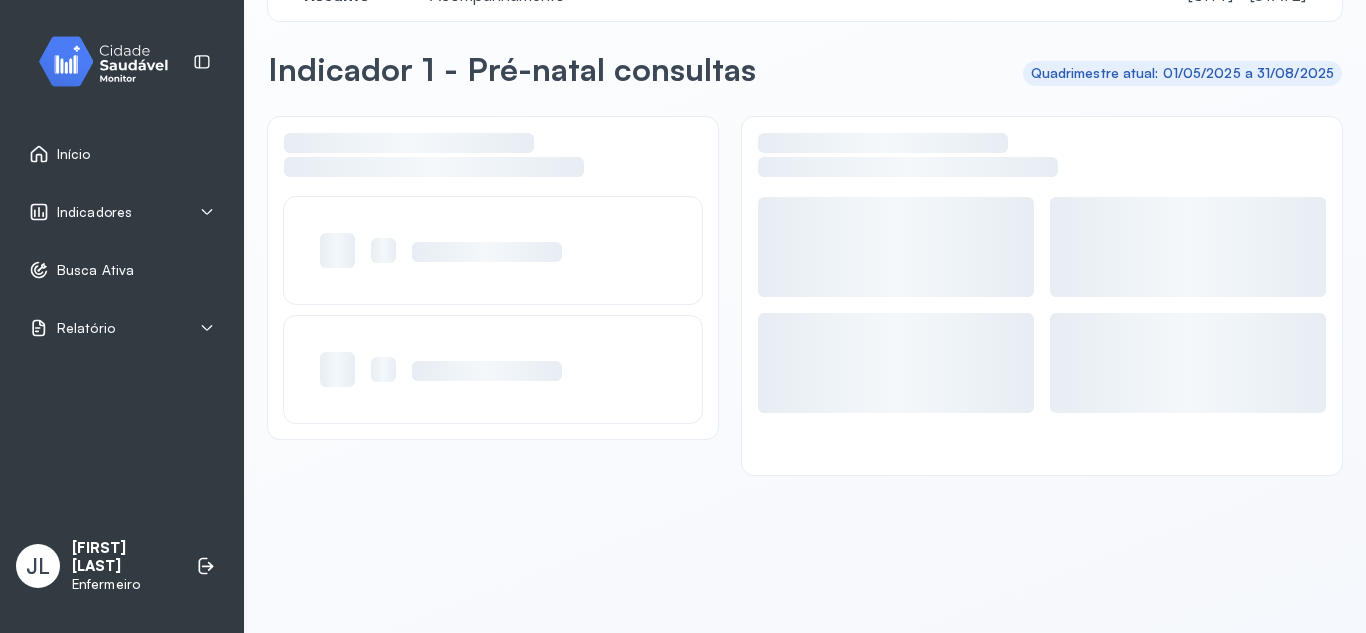 scroll, scrollTop: 56, scrollLeft: 0, axis: vertical 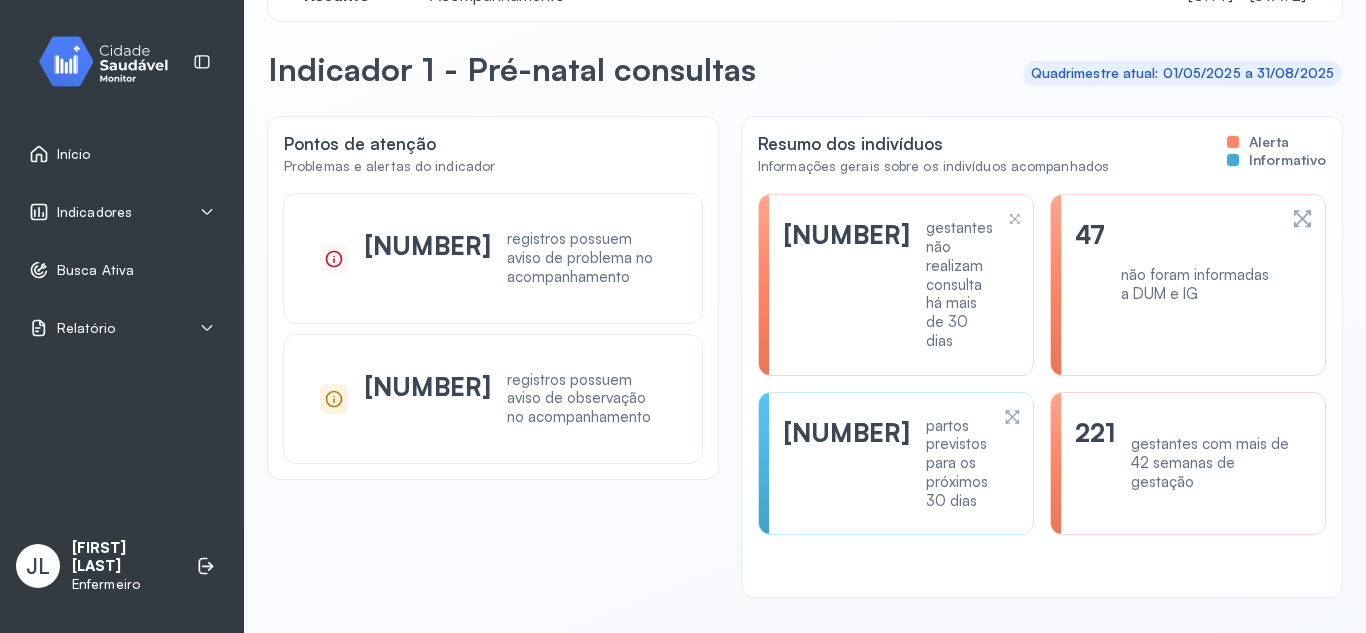 click on "gestantes não realizam consulta há mais de 30 dias" at bounding box center (959, 284) 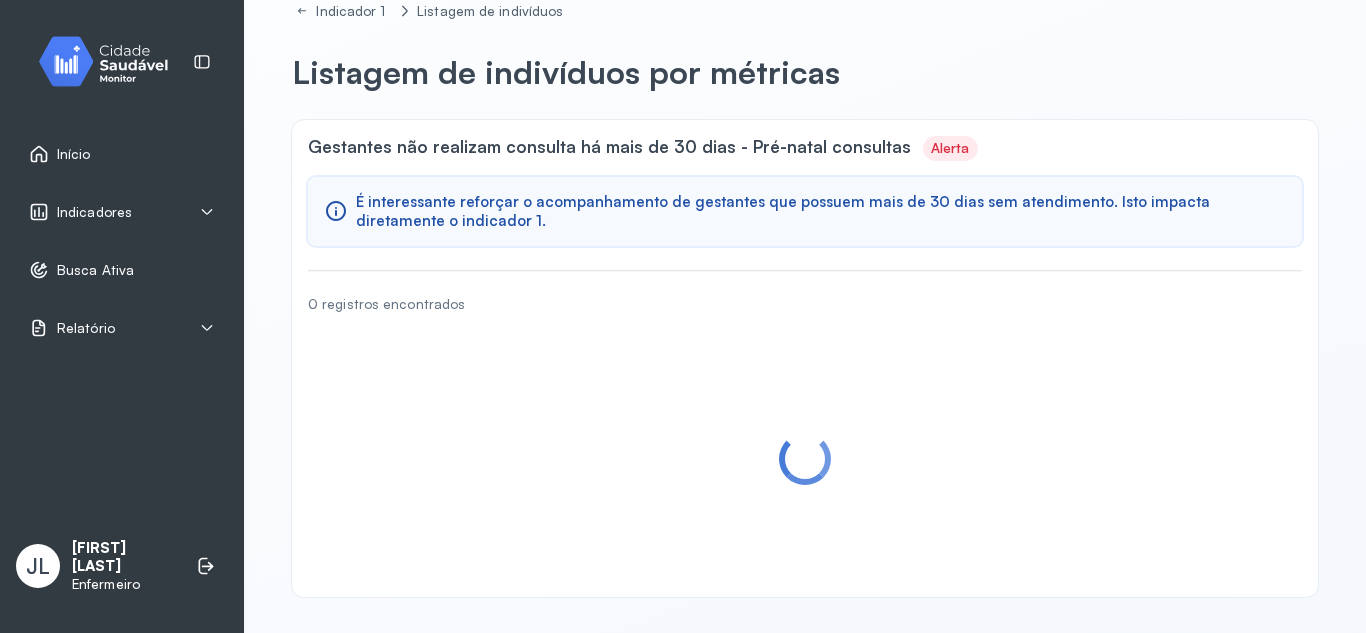 scroll, scrollTop: 0, scrollLeft: 0, axis: both 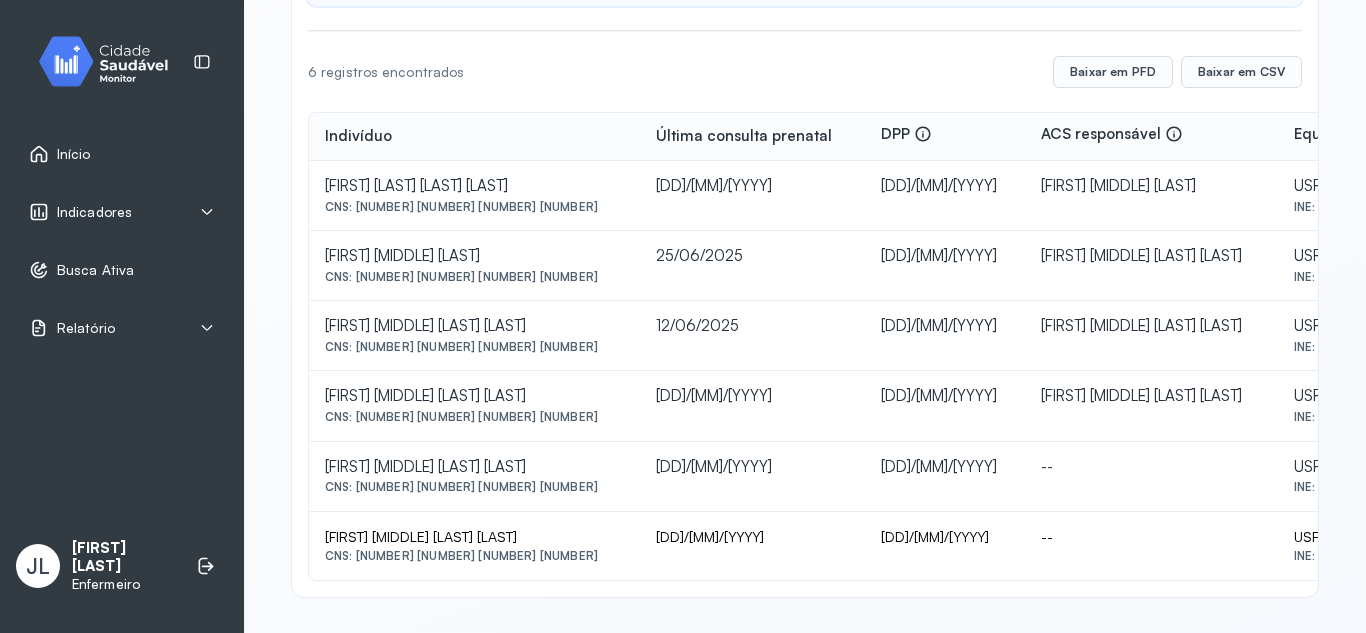 click on "Indicadores" at bounding box center (94, 212) 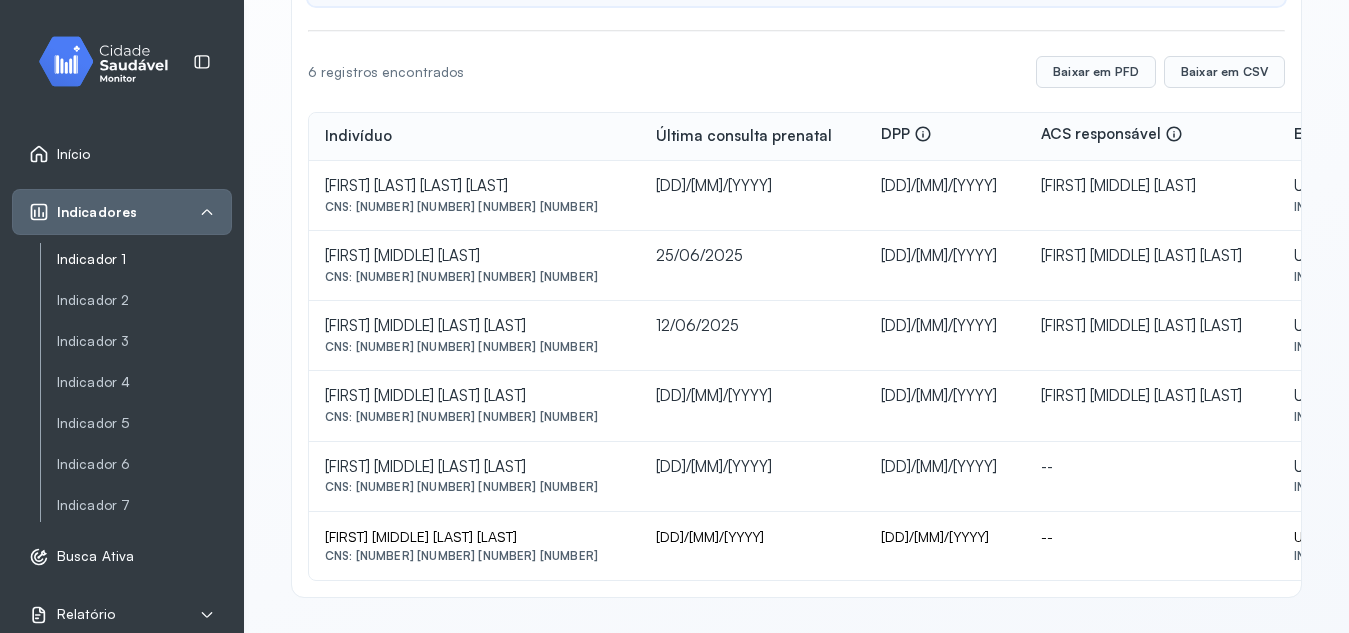 click on "Indicador 1" at bounding box center [144, 259] 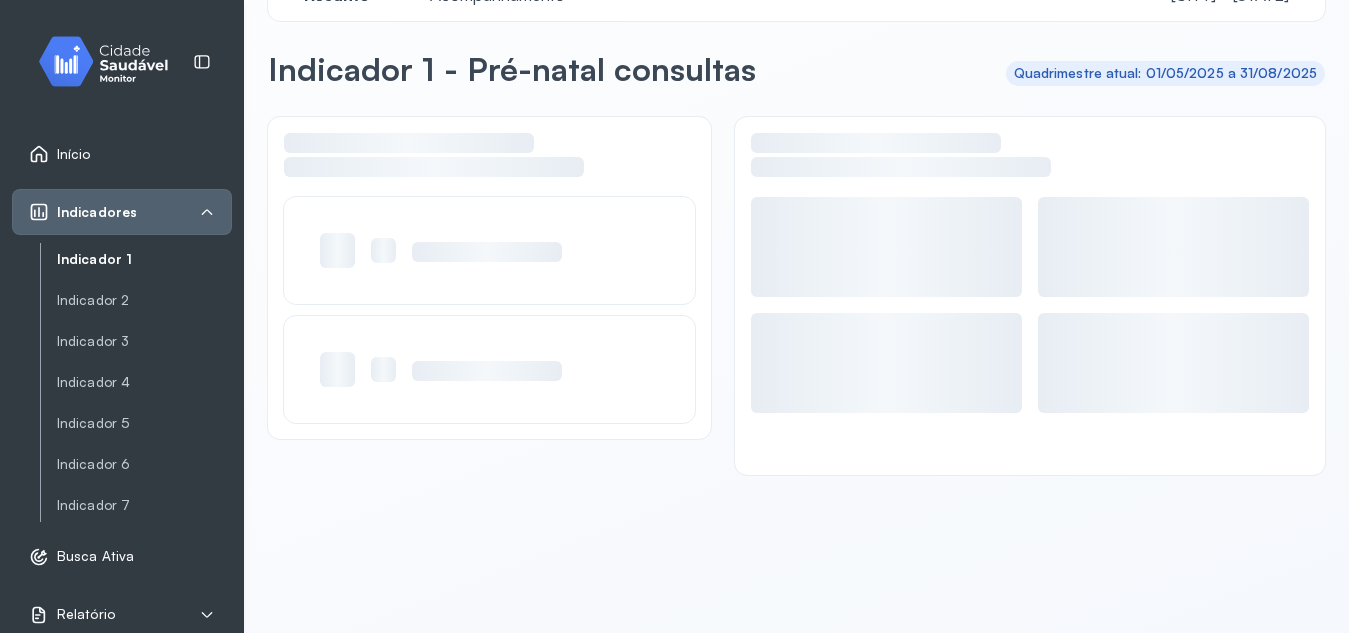 scroll, scrollTop: 56, scrollLeft: 0, axis: vertical 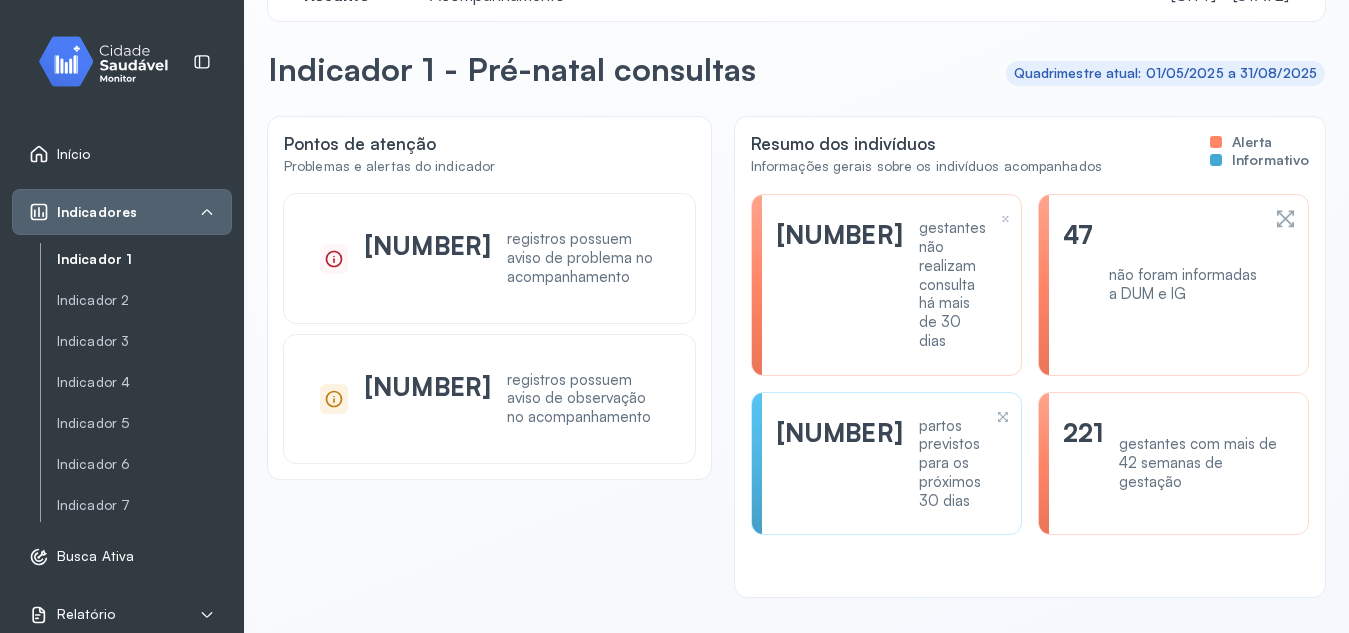 click on "[NUMBER] não foram informadas a DUM e IG" at bounding box center [1173, 284] 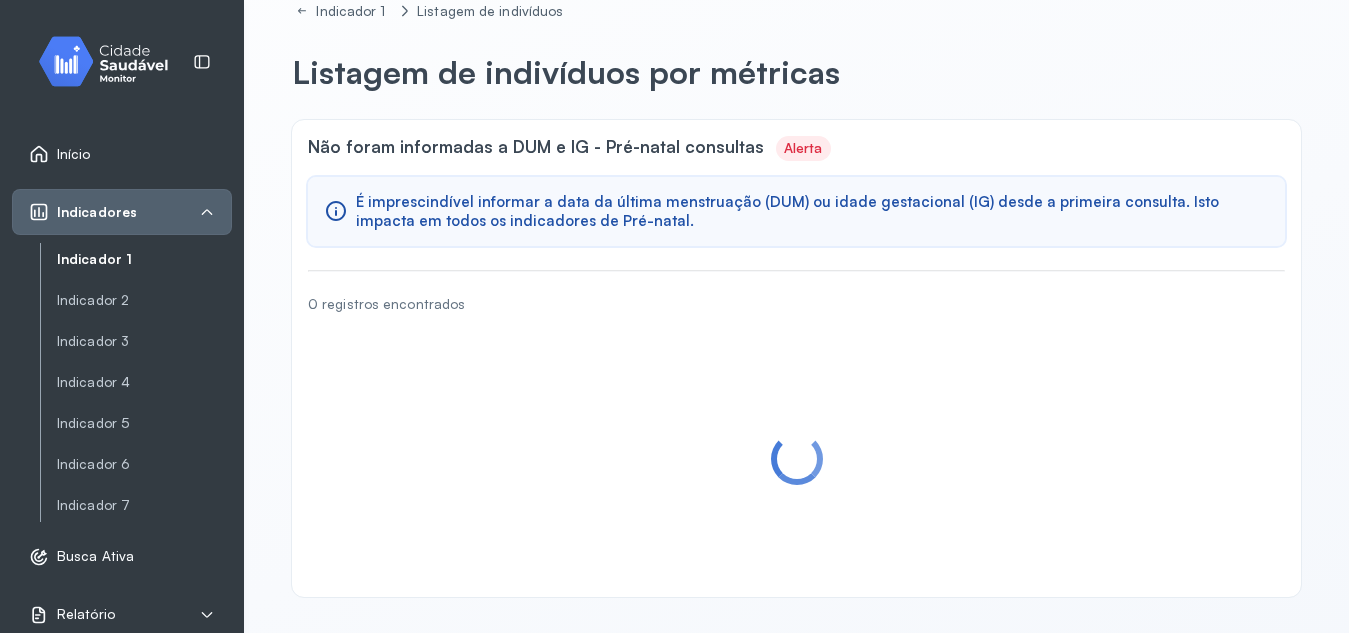 scroll, scrollTop: 0, scrollLeft: 0, axis: both 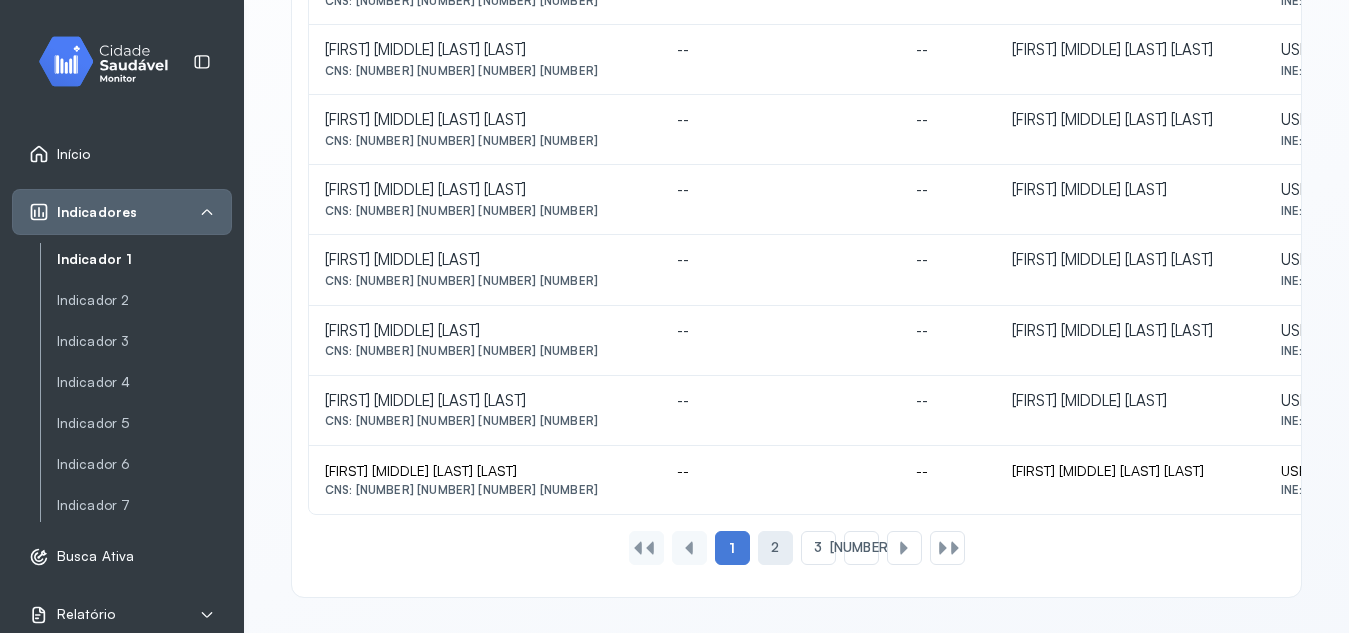 click on "2" at bounding box center (775, 547) 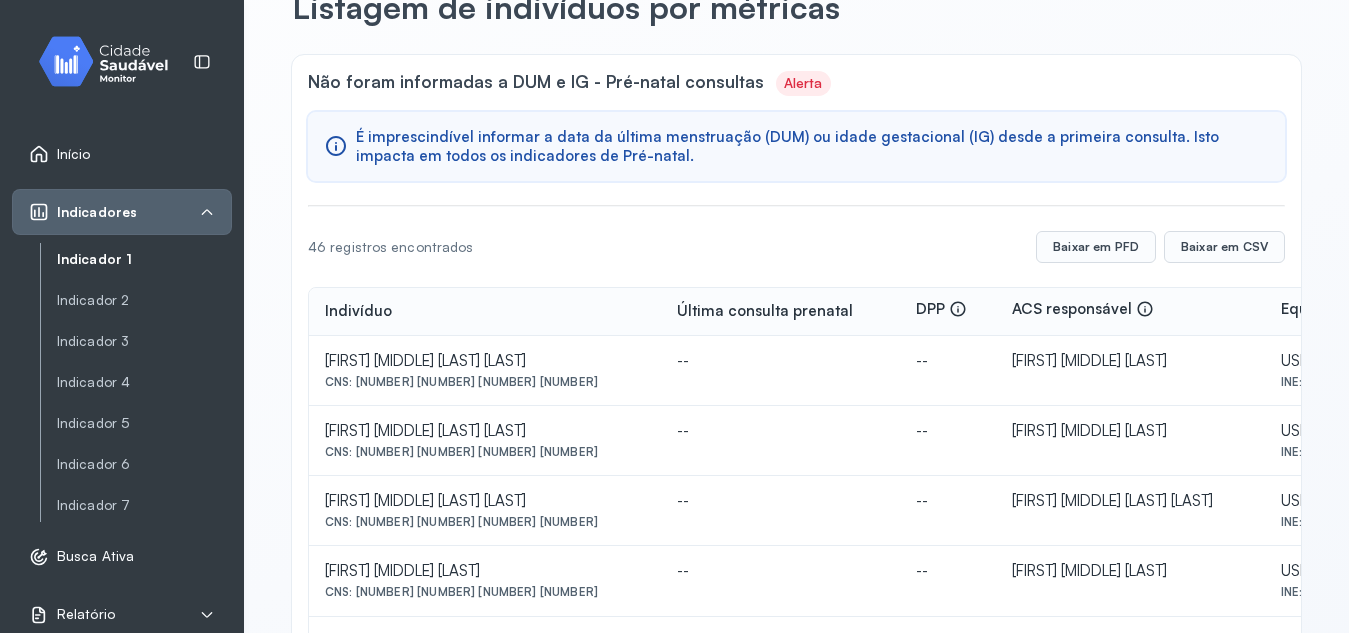 scroll, scrollTop: 990, scrollLeft: 0, axis: vertical 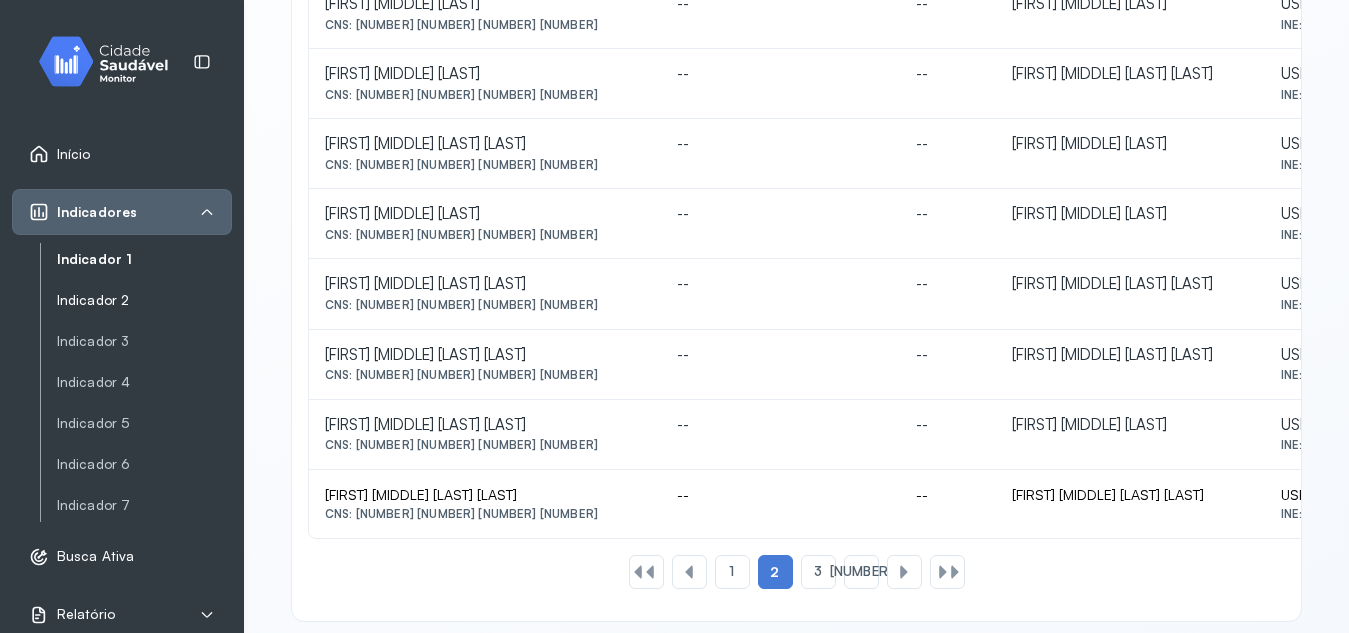 click on "Indicador 2" 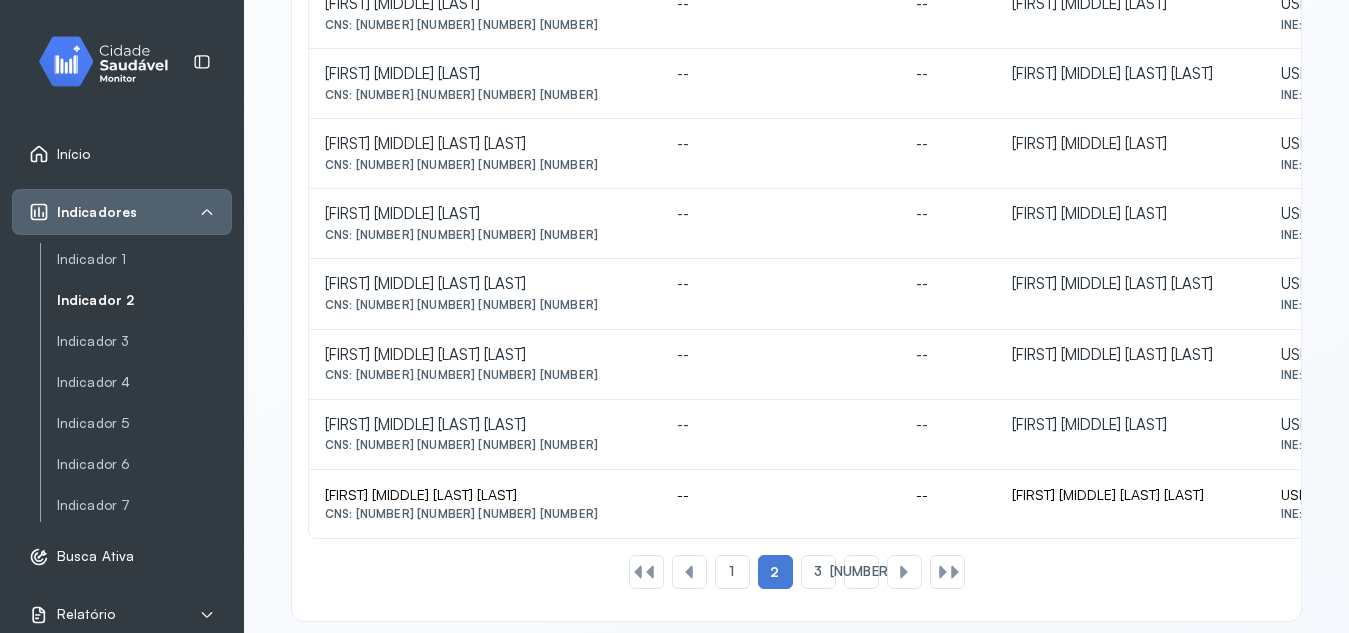 click on "Indicador 2" at bounding box center (144, 300) 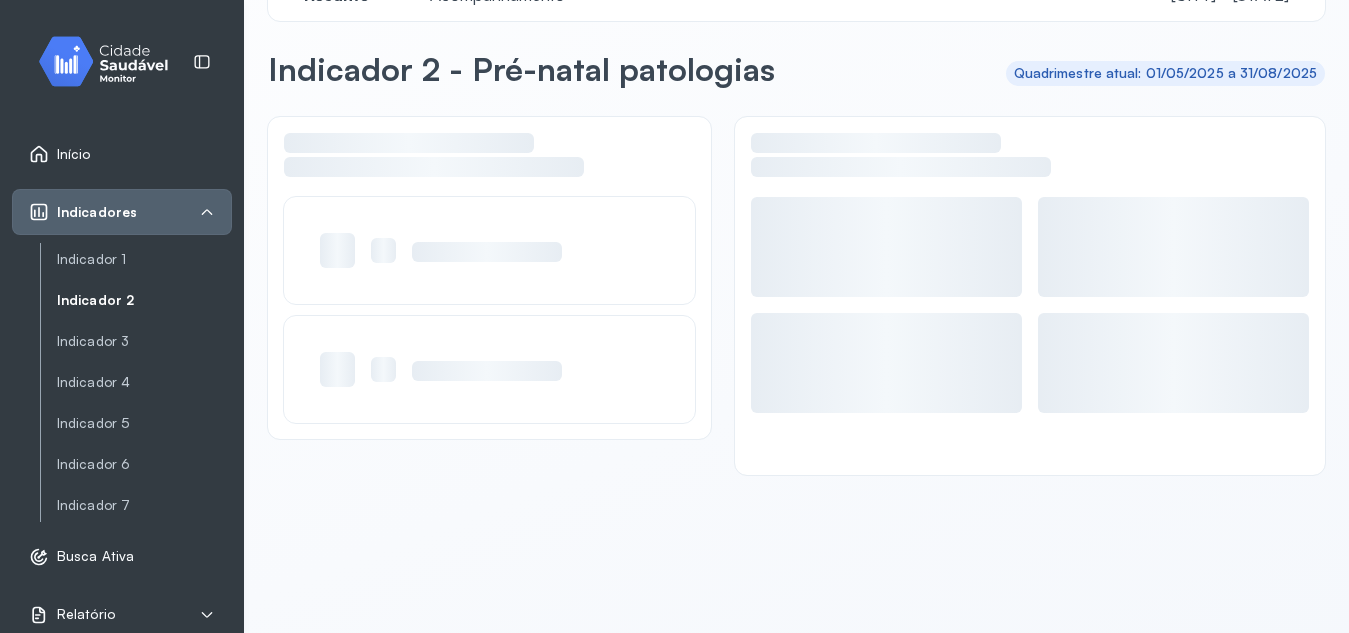 scroll, scrollTop: 56, scrollLeft: 0, axis: vertical 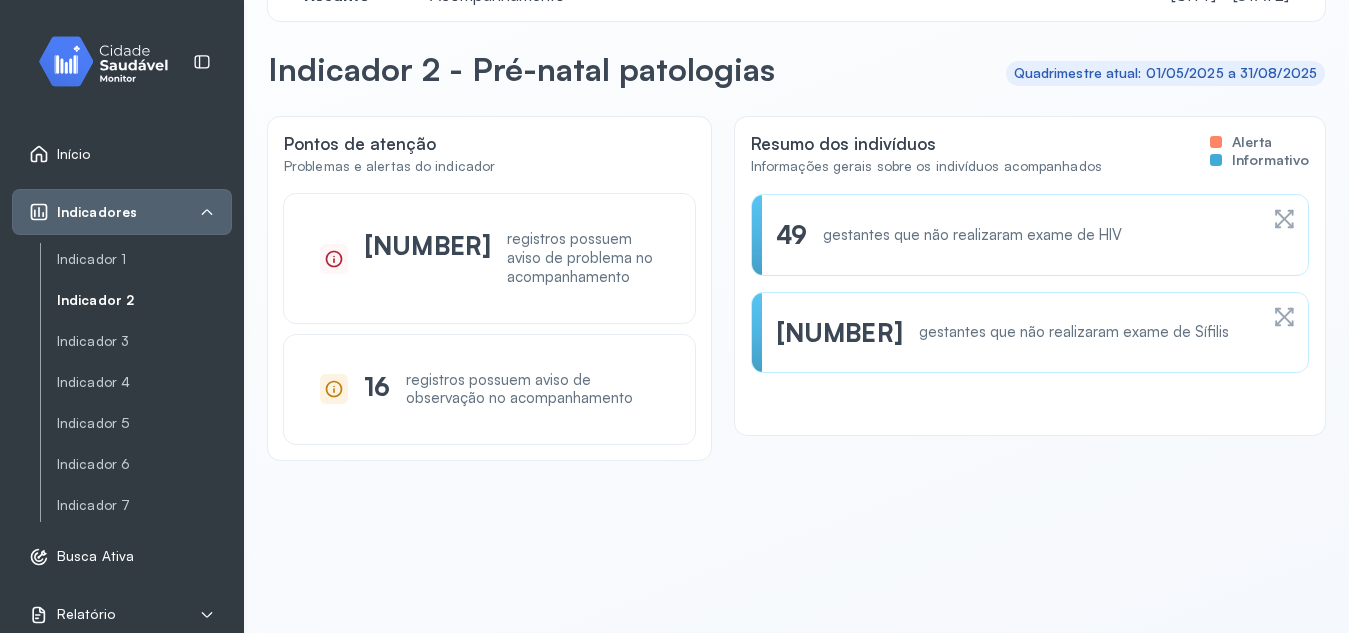 click 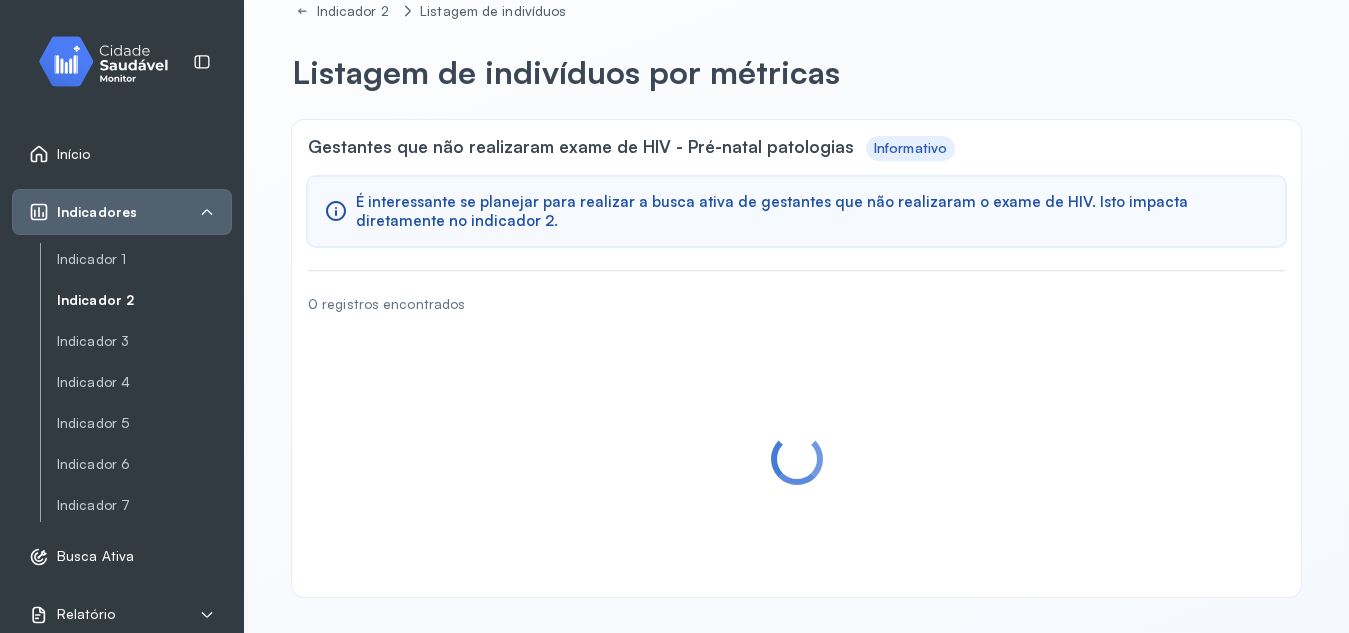 scroll, scrollTop: 0, scrollLeft: 0, axis: both 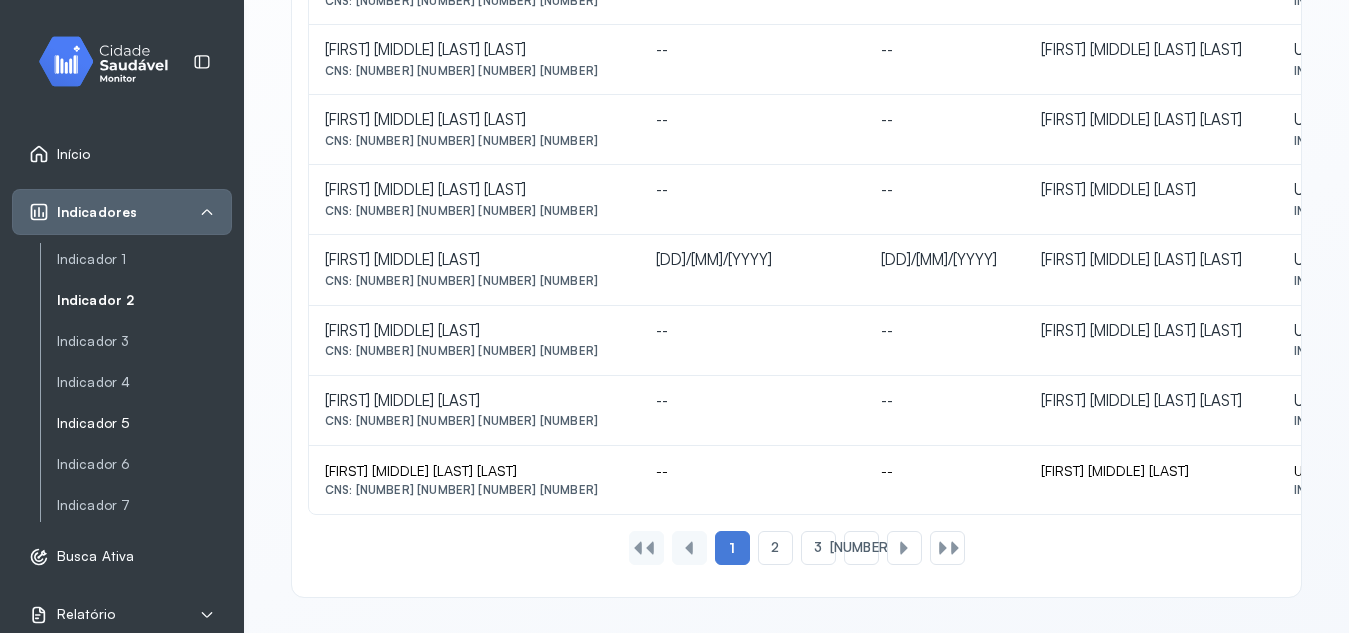 click on "Indicador 5" at bounding box center [144, 423] 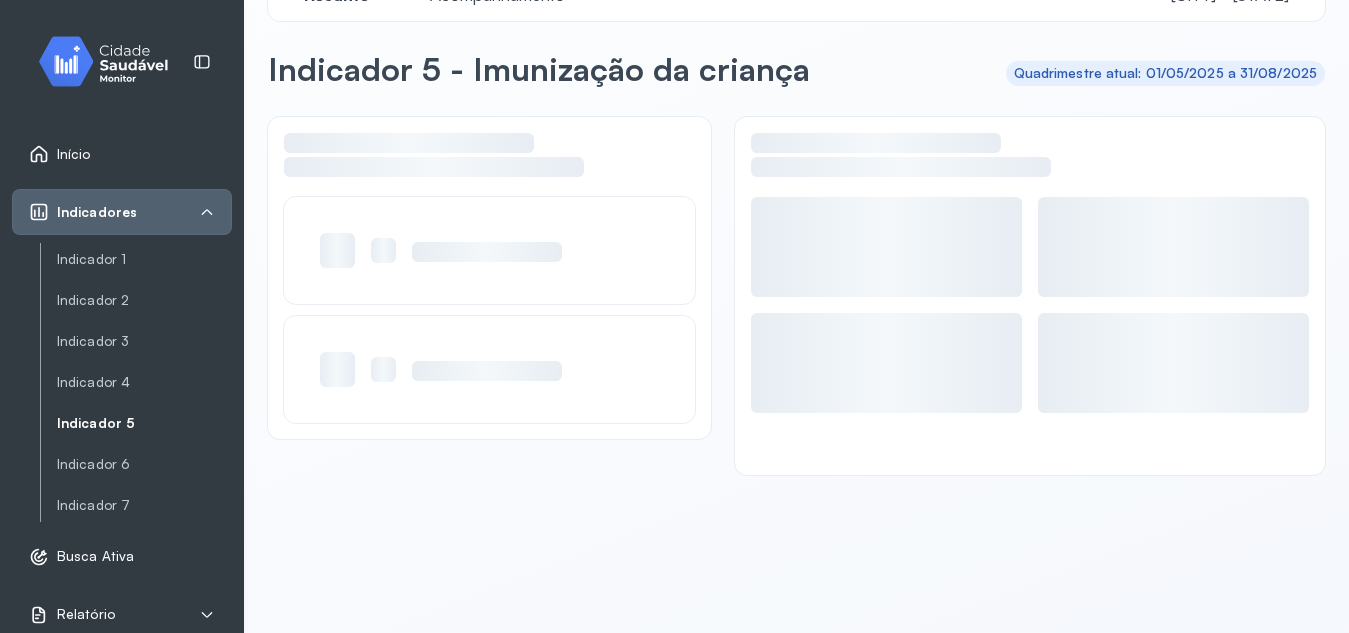 scroll, scrollTop: 56, scrollLeft: 0, axis: vertical 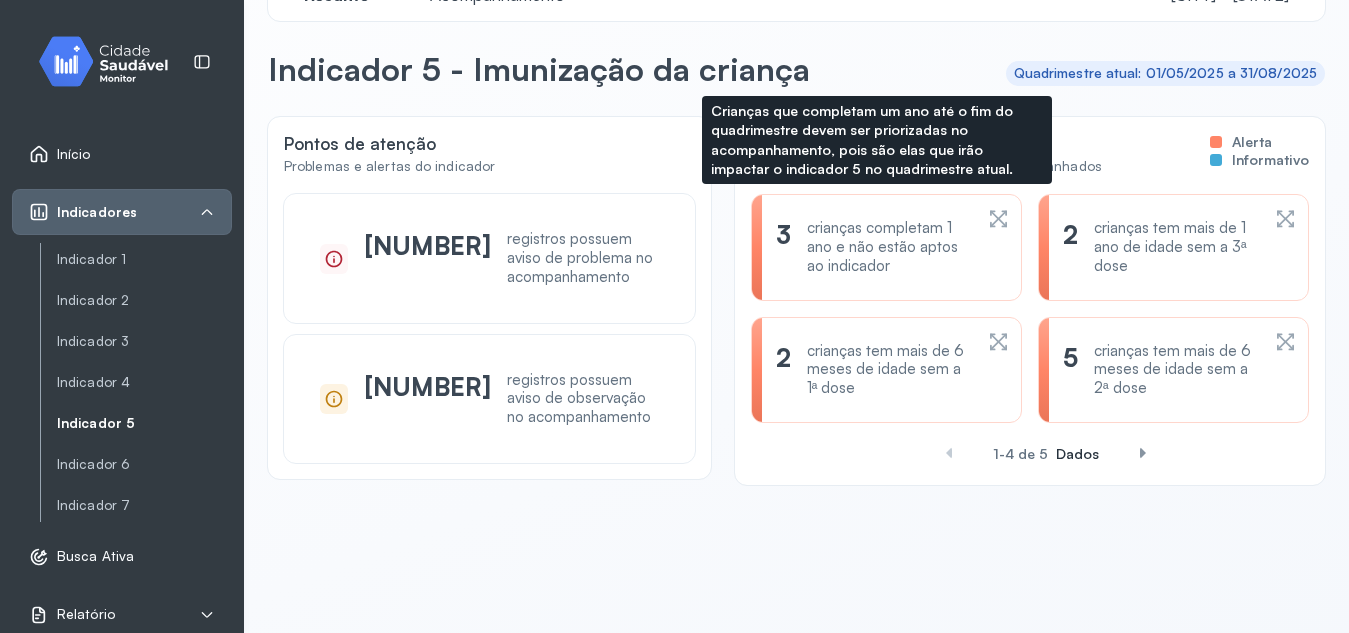 click 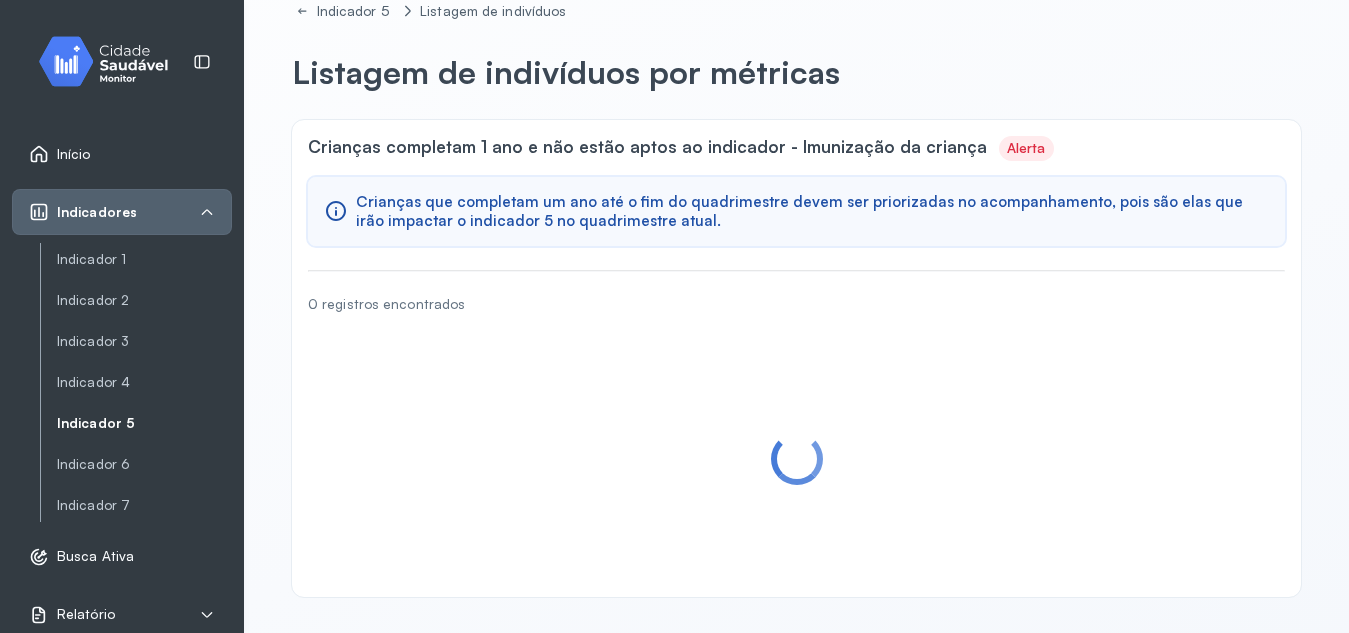 scroll, scrollTop: 0, scrollLeft: 0, axis: both 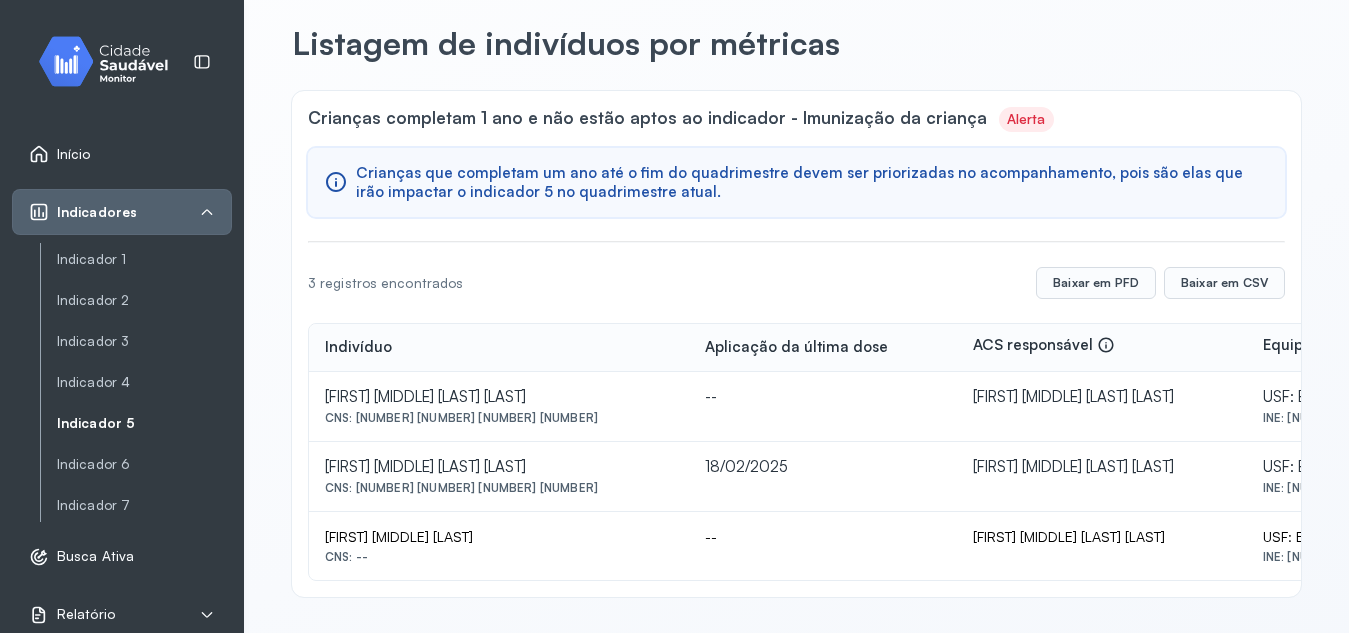 click on "Indicador 5" at bounding box center [144, 423] 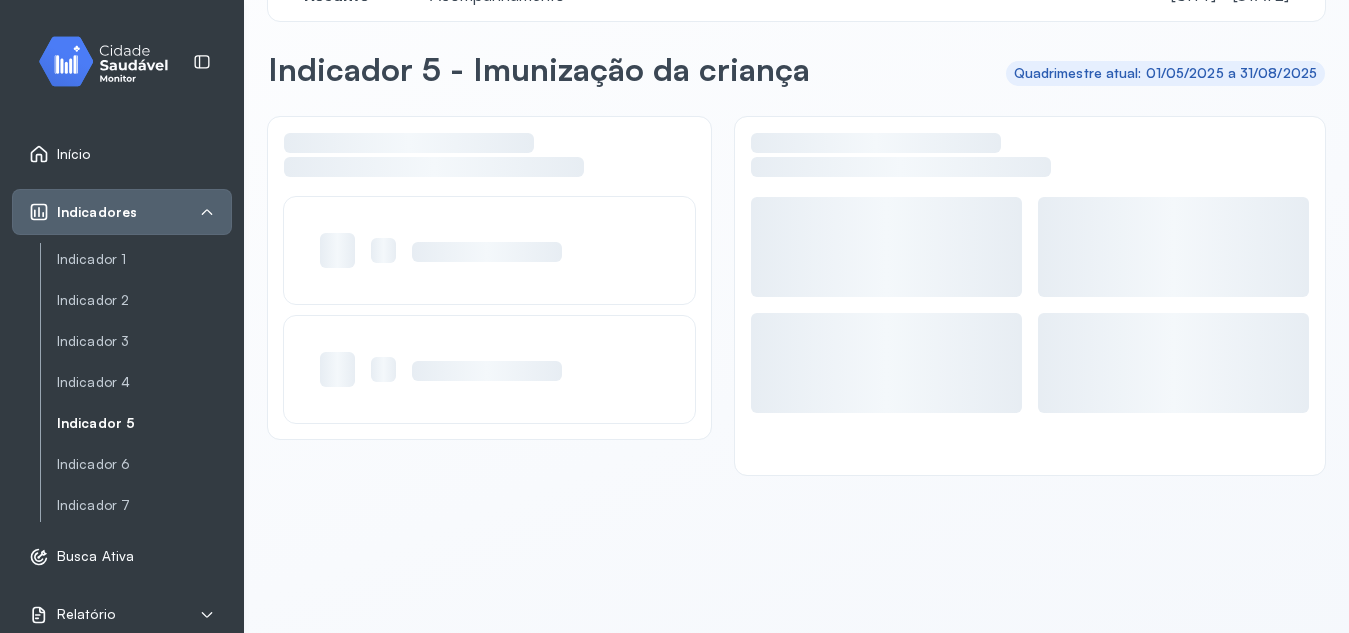 scroll, scrollTop: 56, scrollLeft: 0, axis: vertical 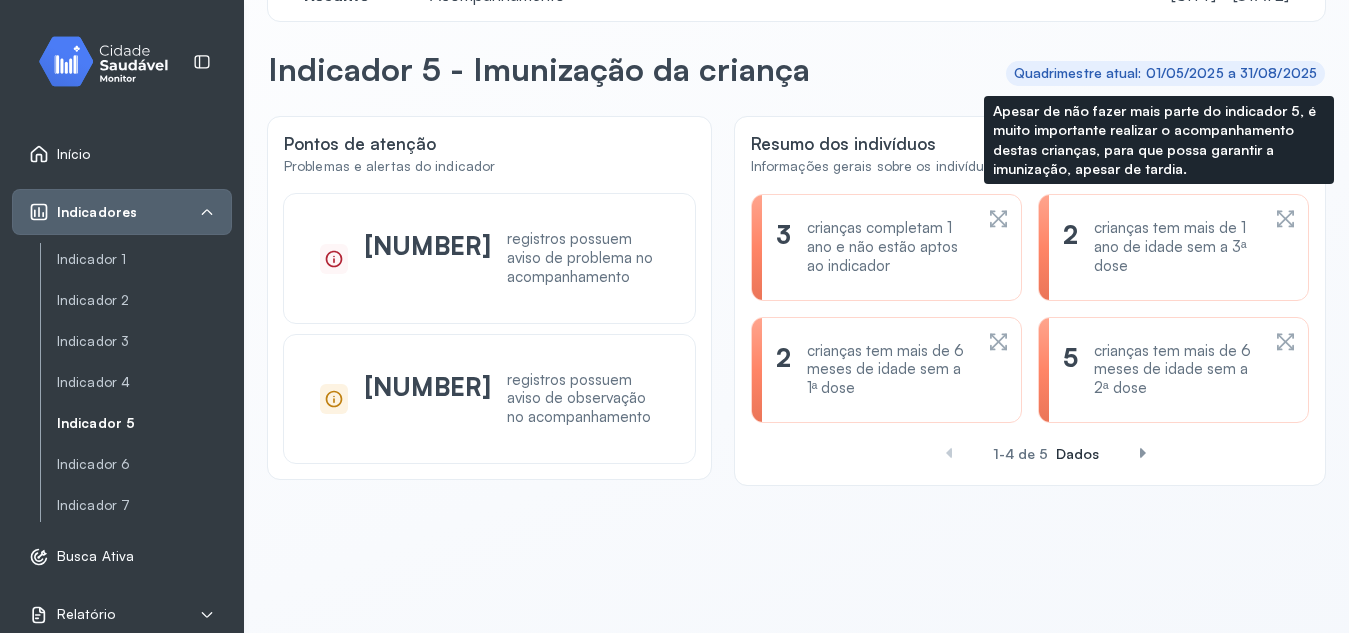 click 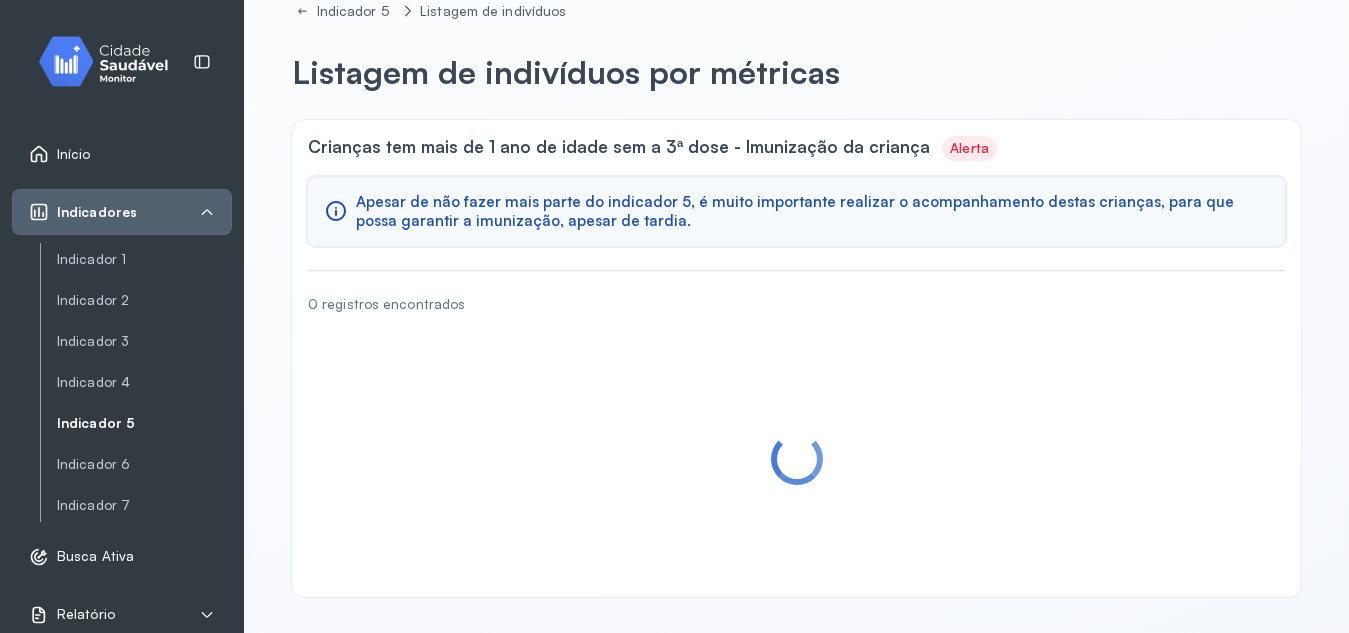scroll, scrollTop: 0, scrollLeft: 0, axis: both 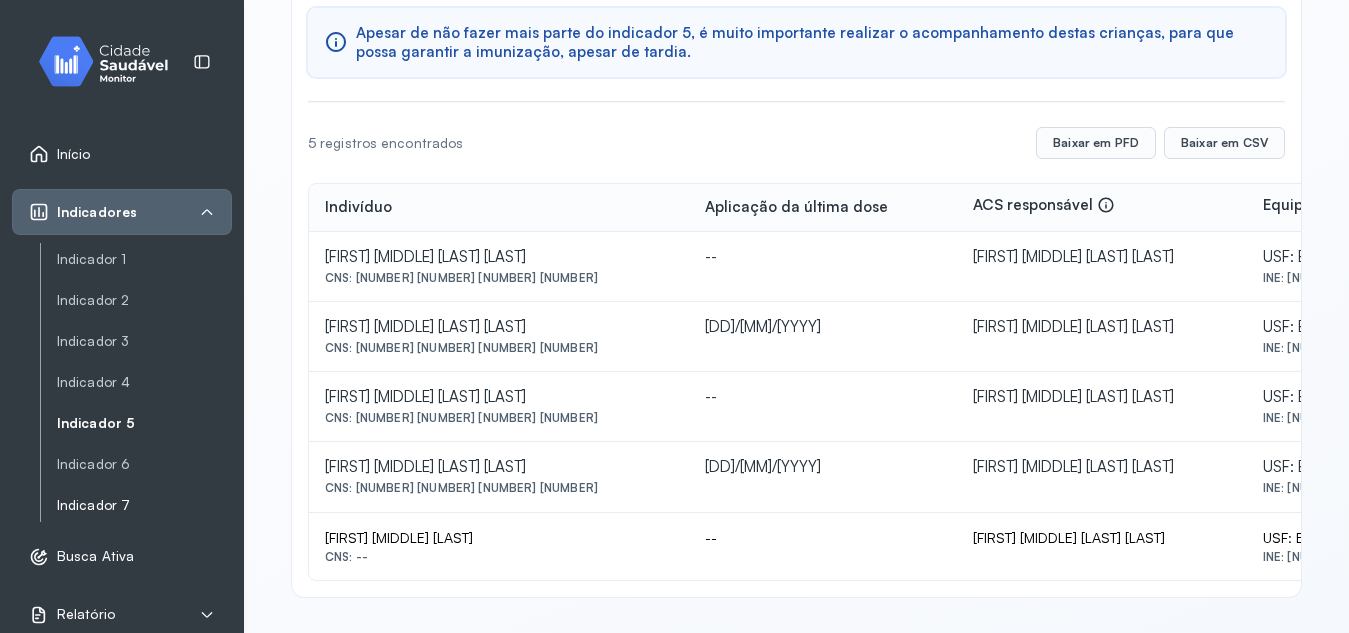 click on "Indicador 7" at bounding box center [144, 505] 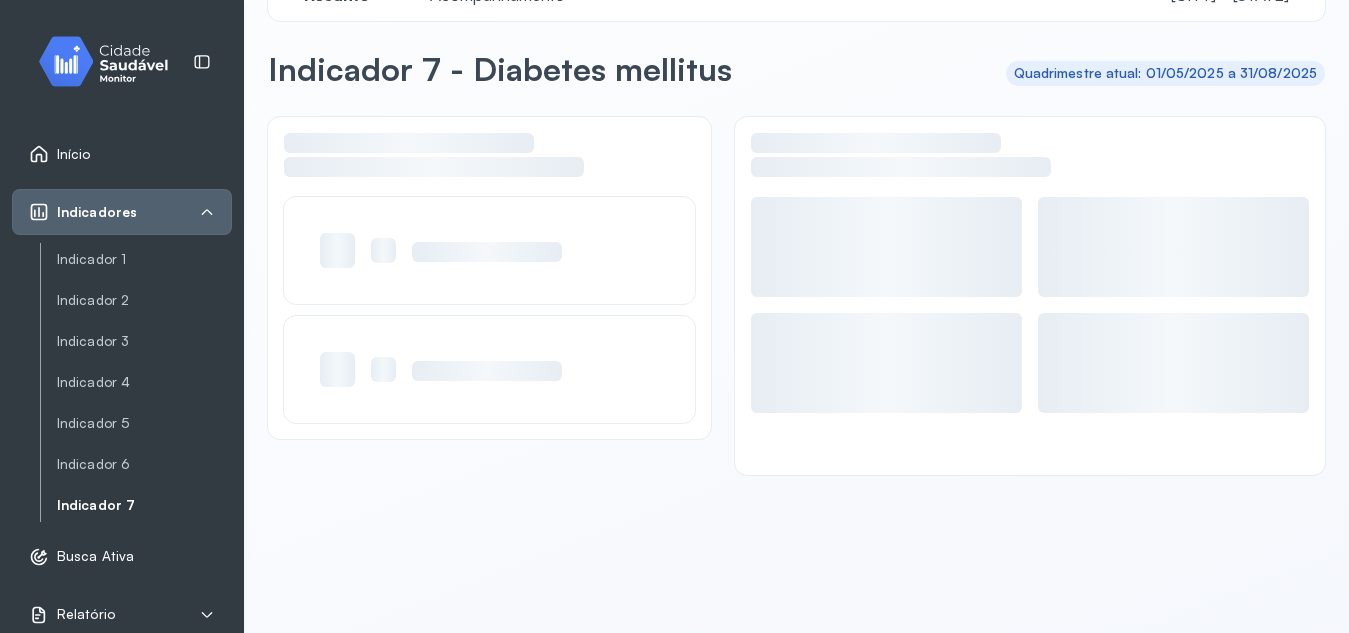 scroll, scrollTop: 56, scrollLeft: 0, axis: vertical 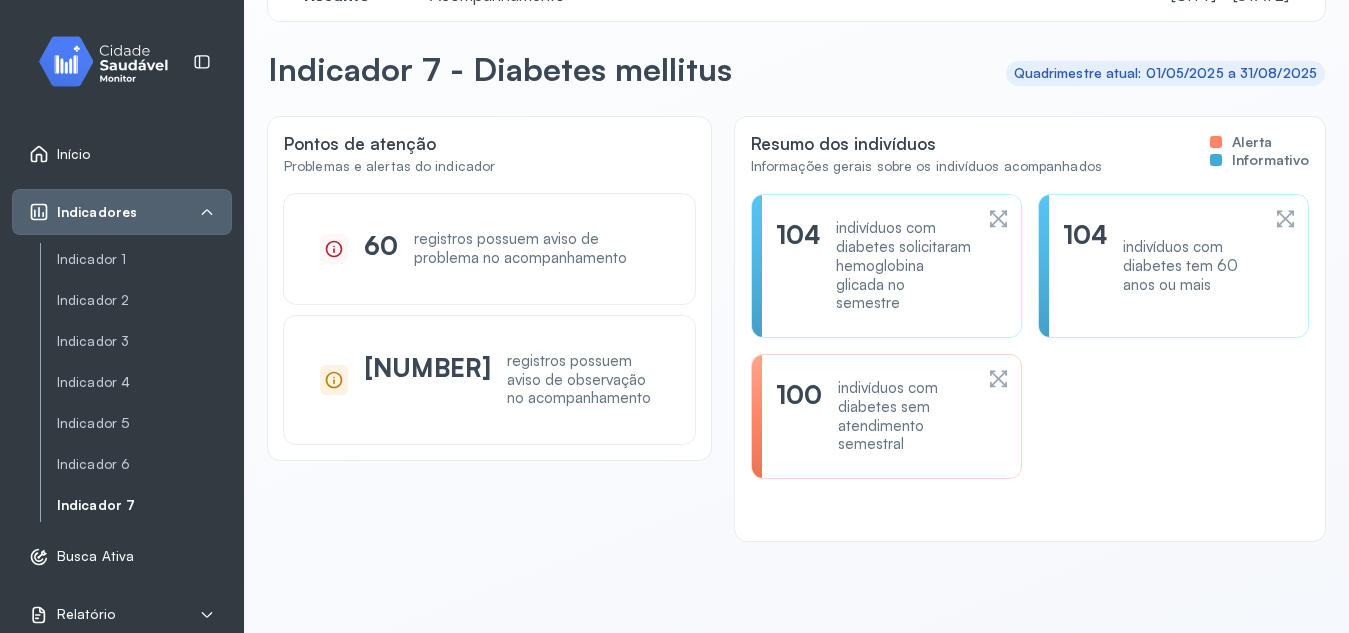 click 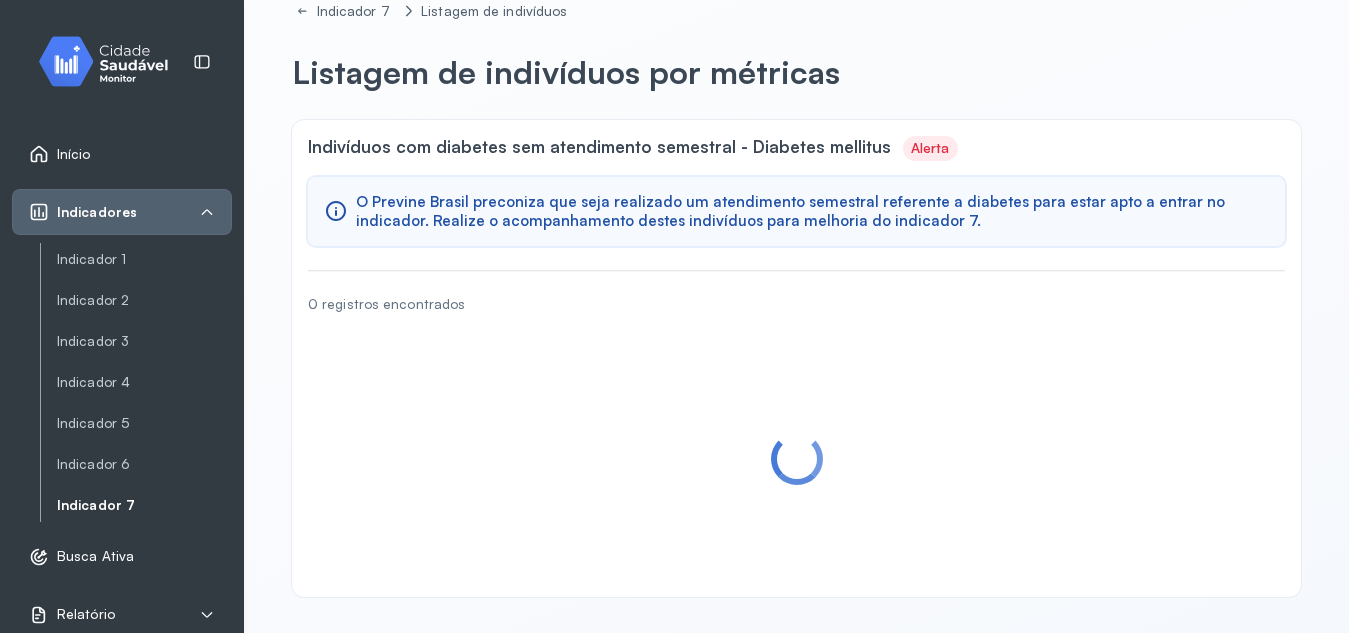 scroll, scrollTop: 0, scrollLeft: 0, axis: both 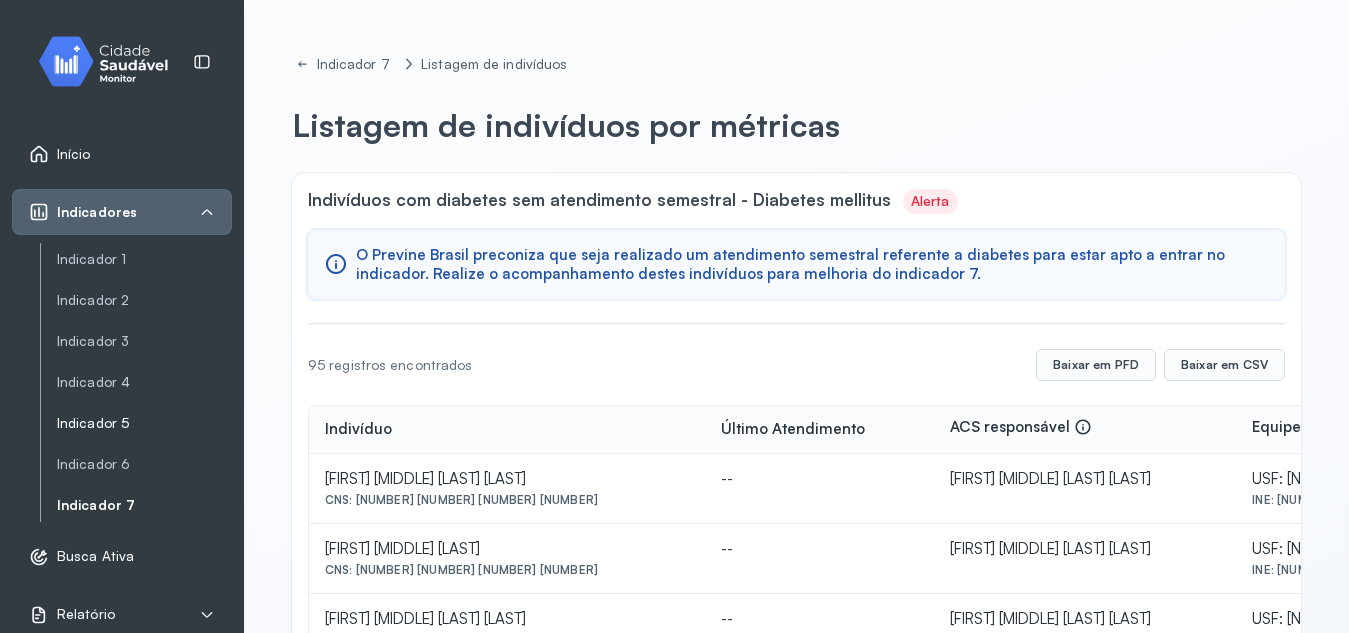 click on "Indicador 5" at bounding box center [144, 423] 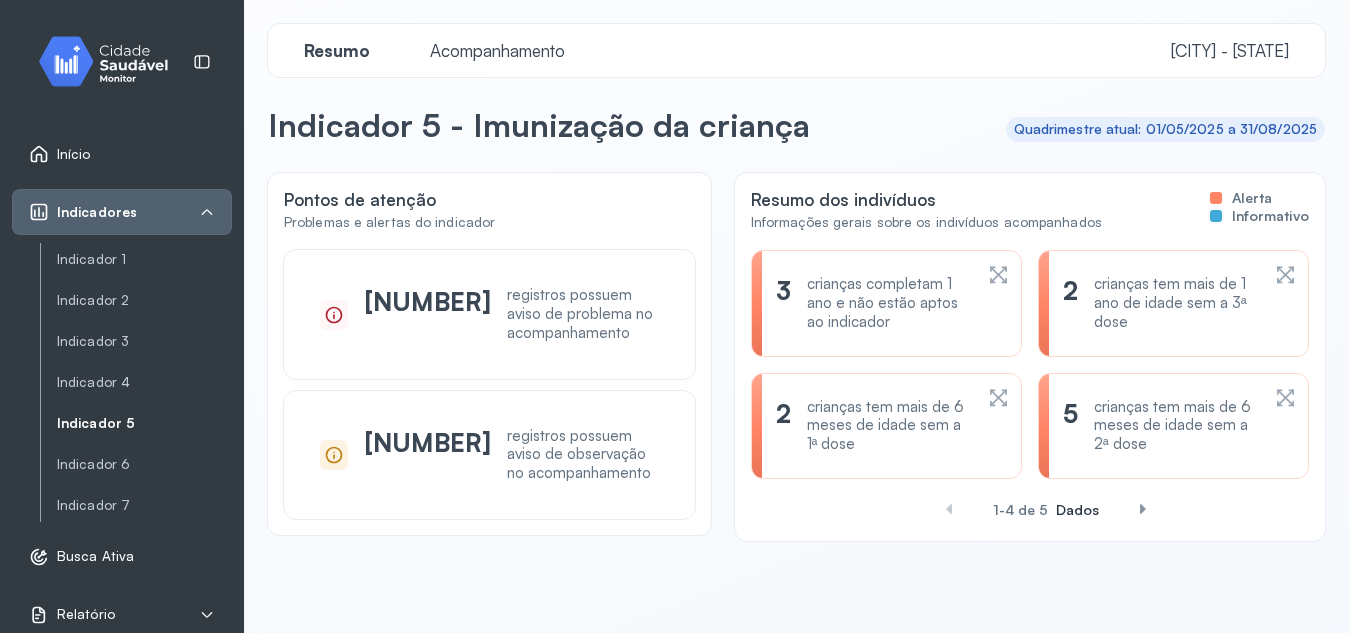 click on "Indicador 5" at bounding box center (144, 423) 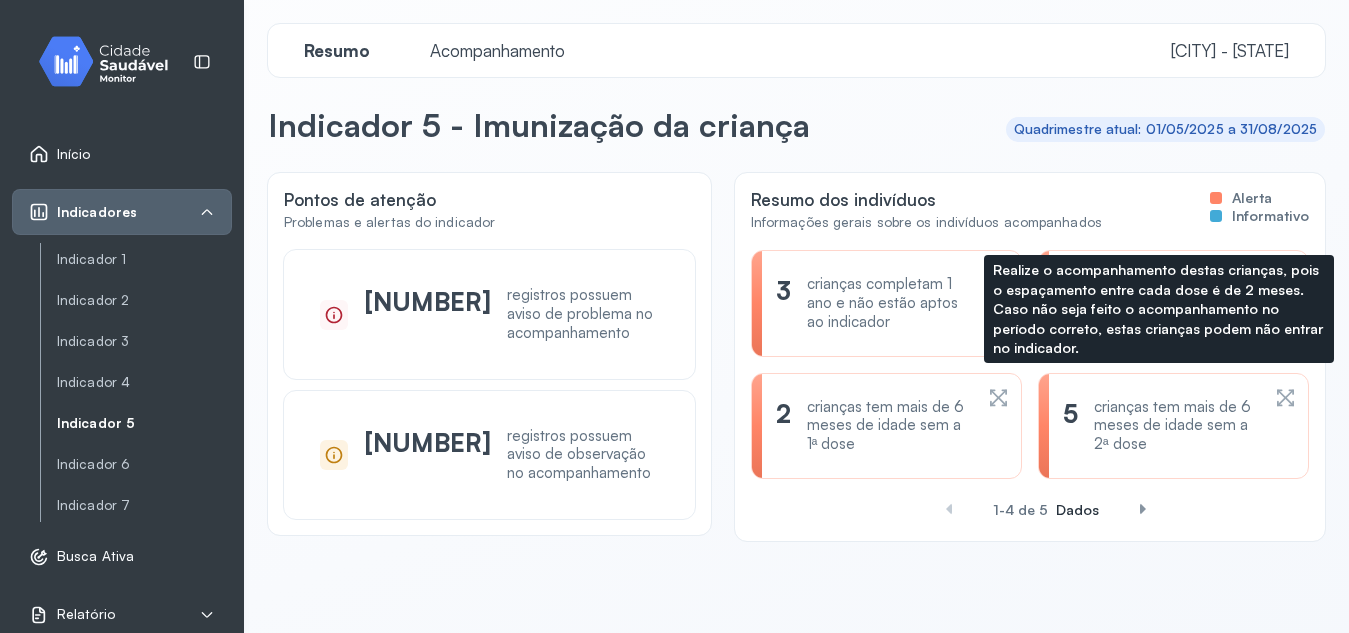 click 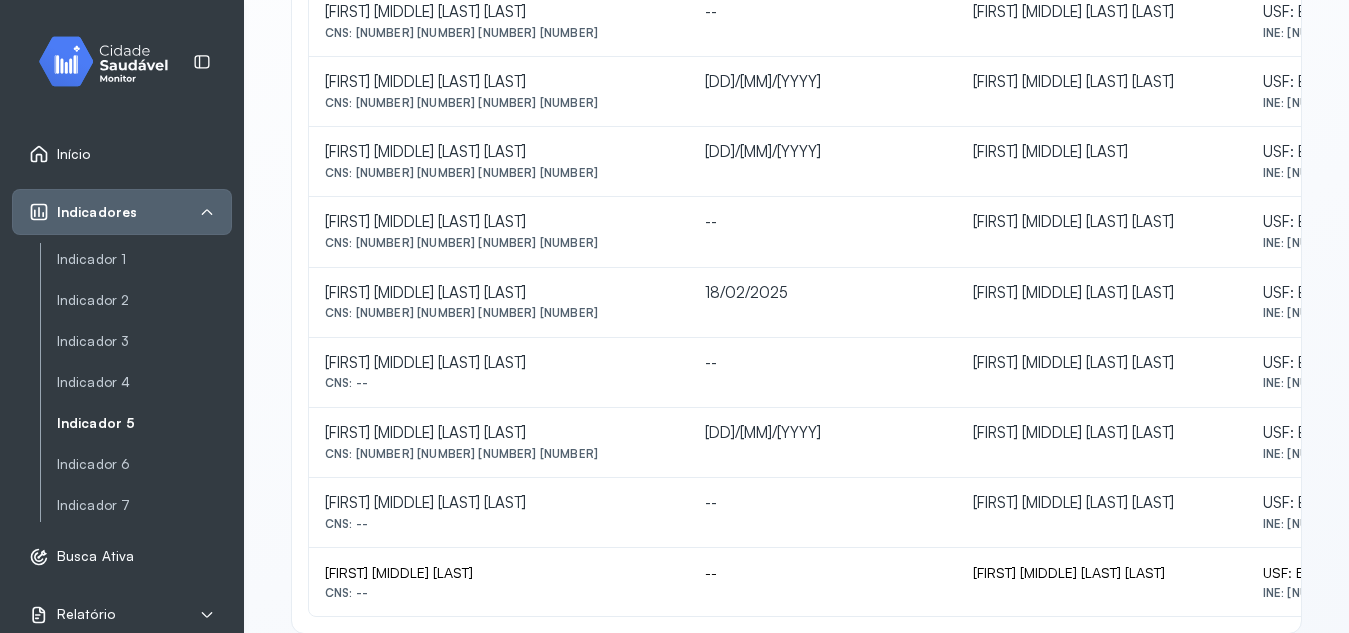 scroll, scrollTop: 503, scrollLeft: 0, axis: vertical 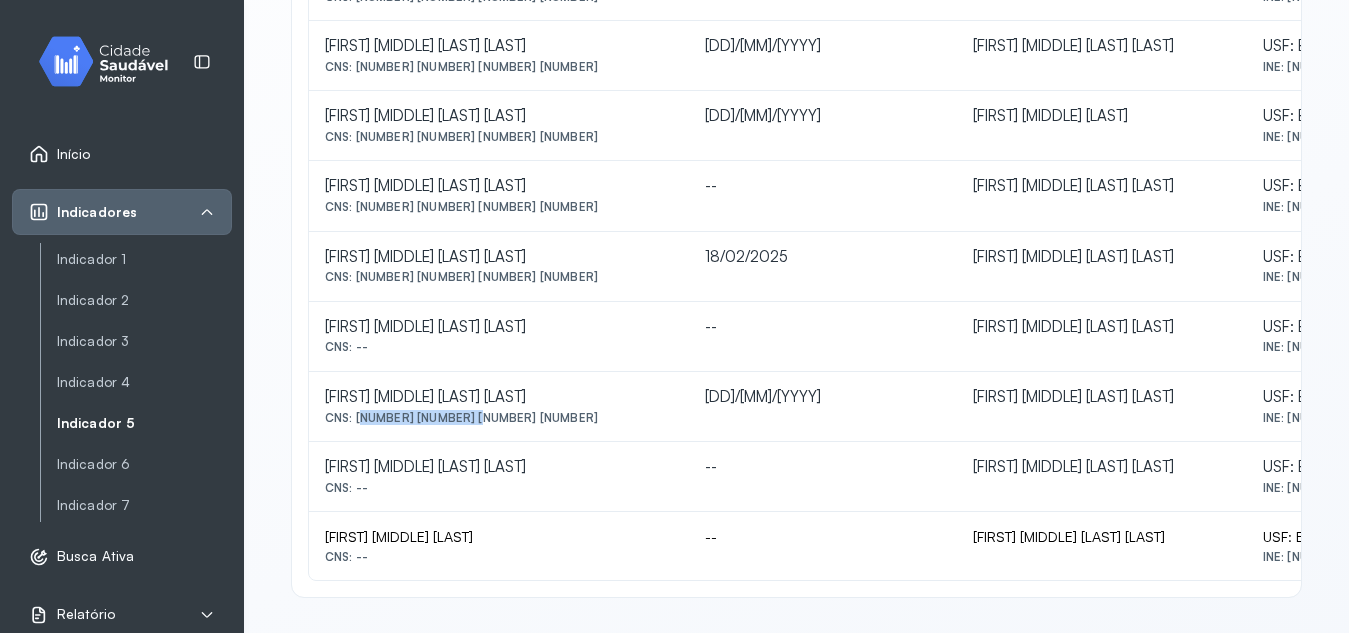 drag, startPoint x: 356, startPoint y: 417, endPoint x: 481, endPoint y: 414, distance: 125.035995 